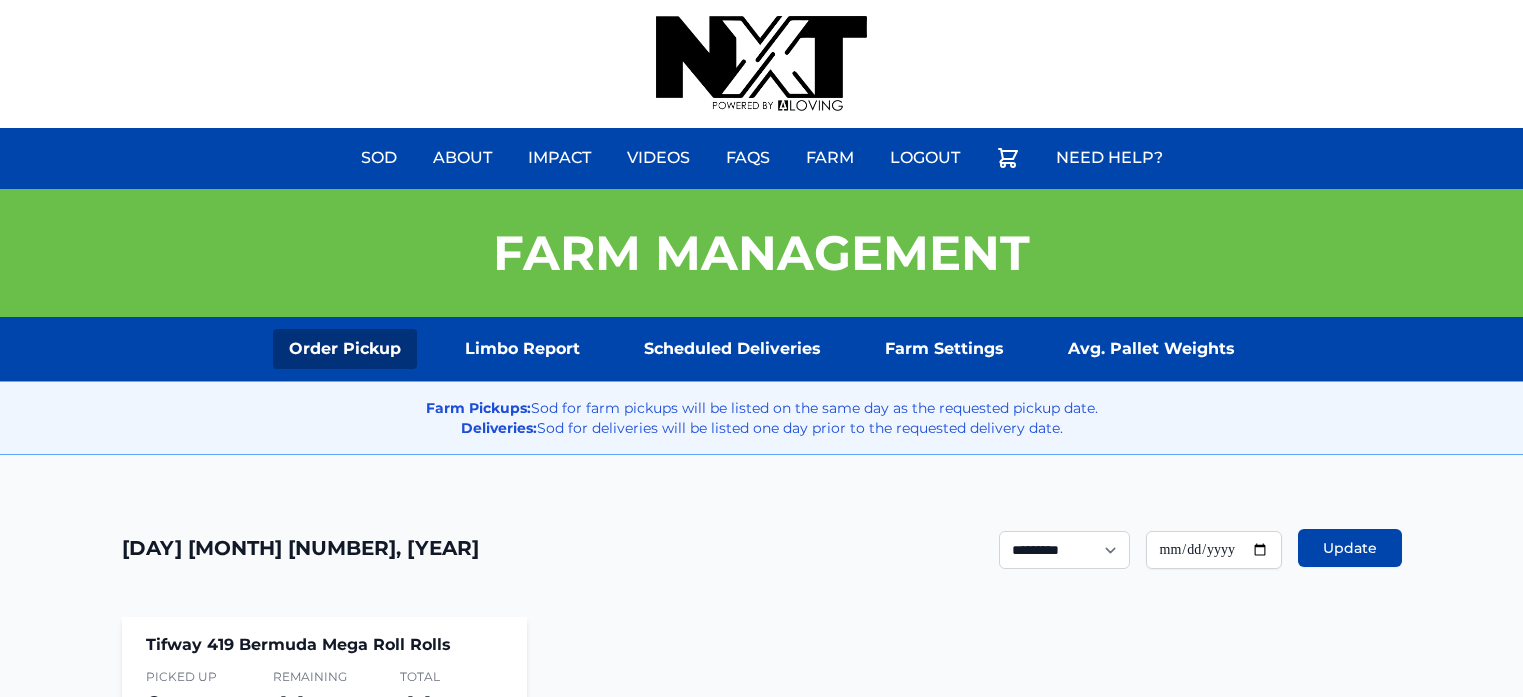 scroll, scrollTop: 0, scrollLeft: 0, axis: both 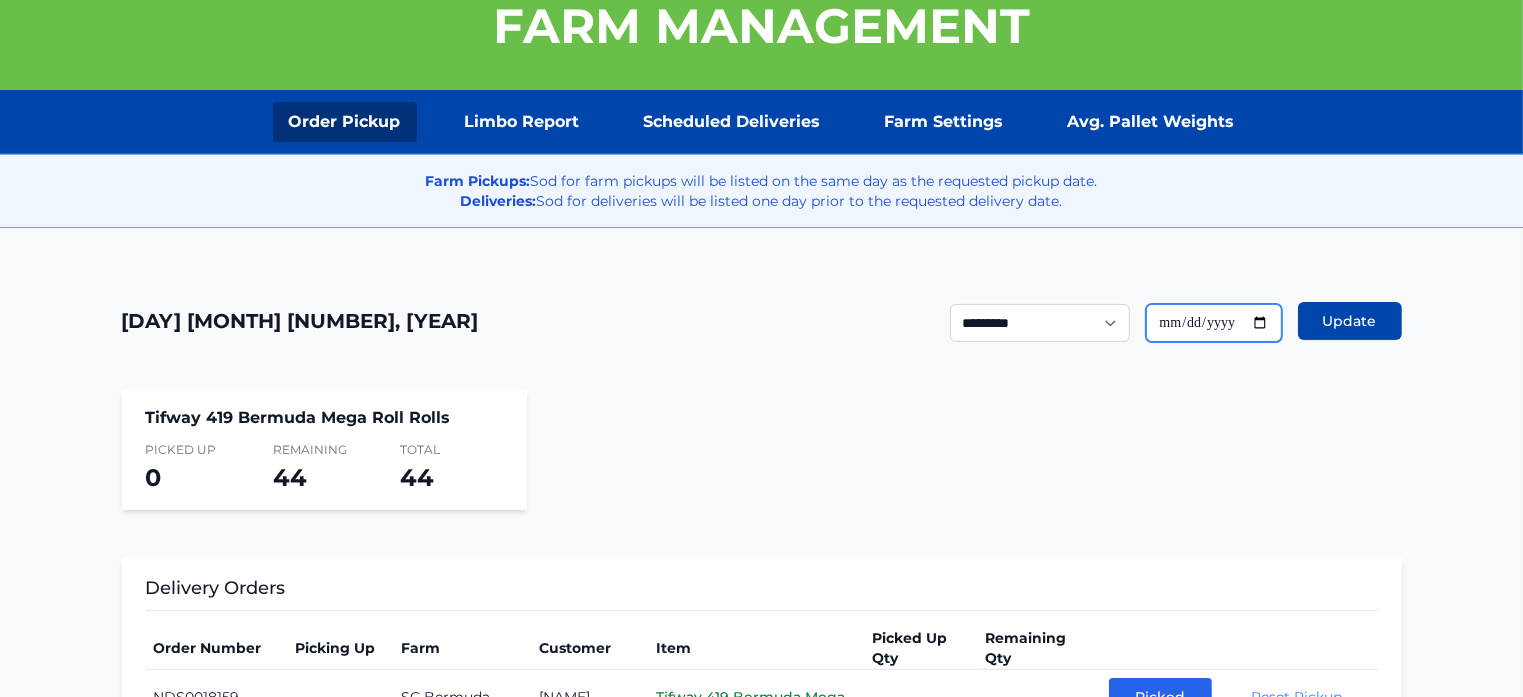 click on "**********" at bounding box center (1214, 323) 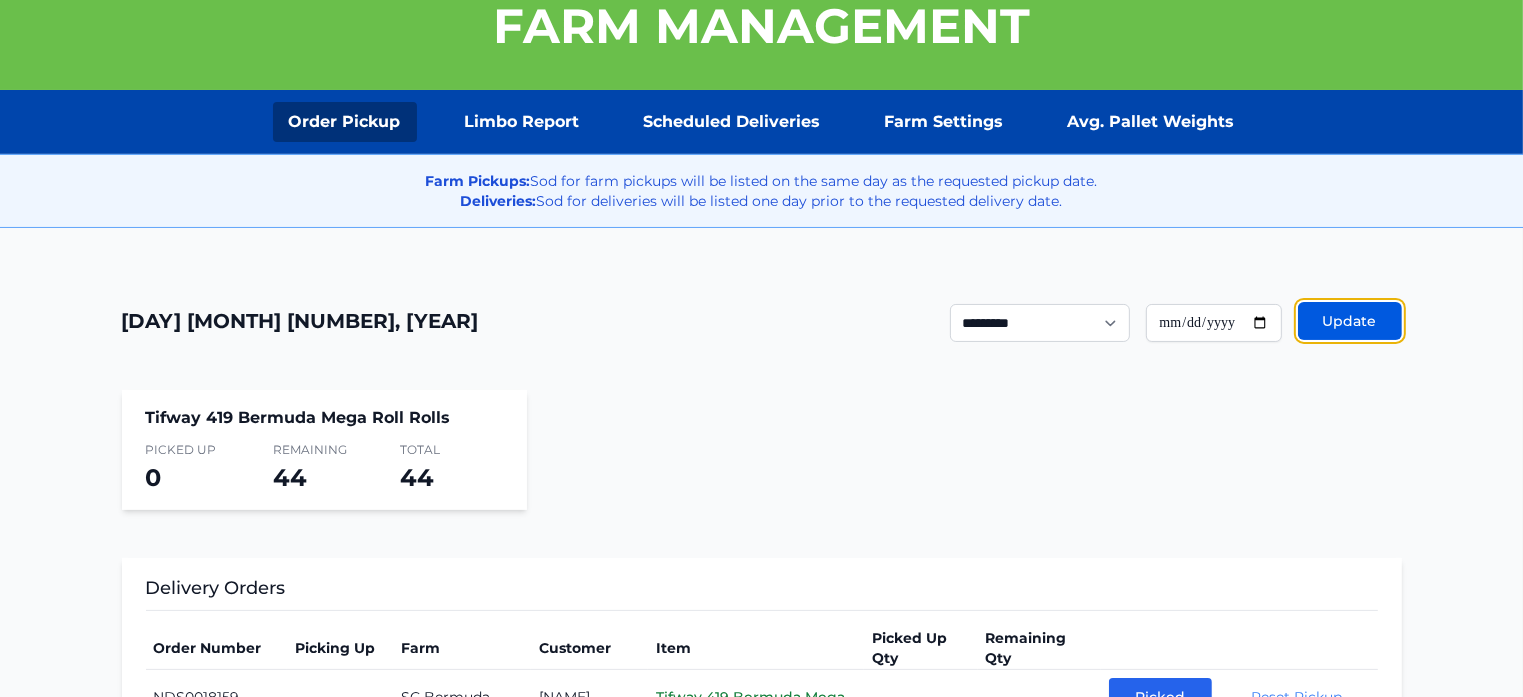 click on "Update" at bounding box center [1350, 321] 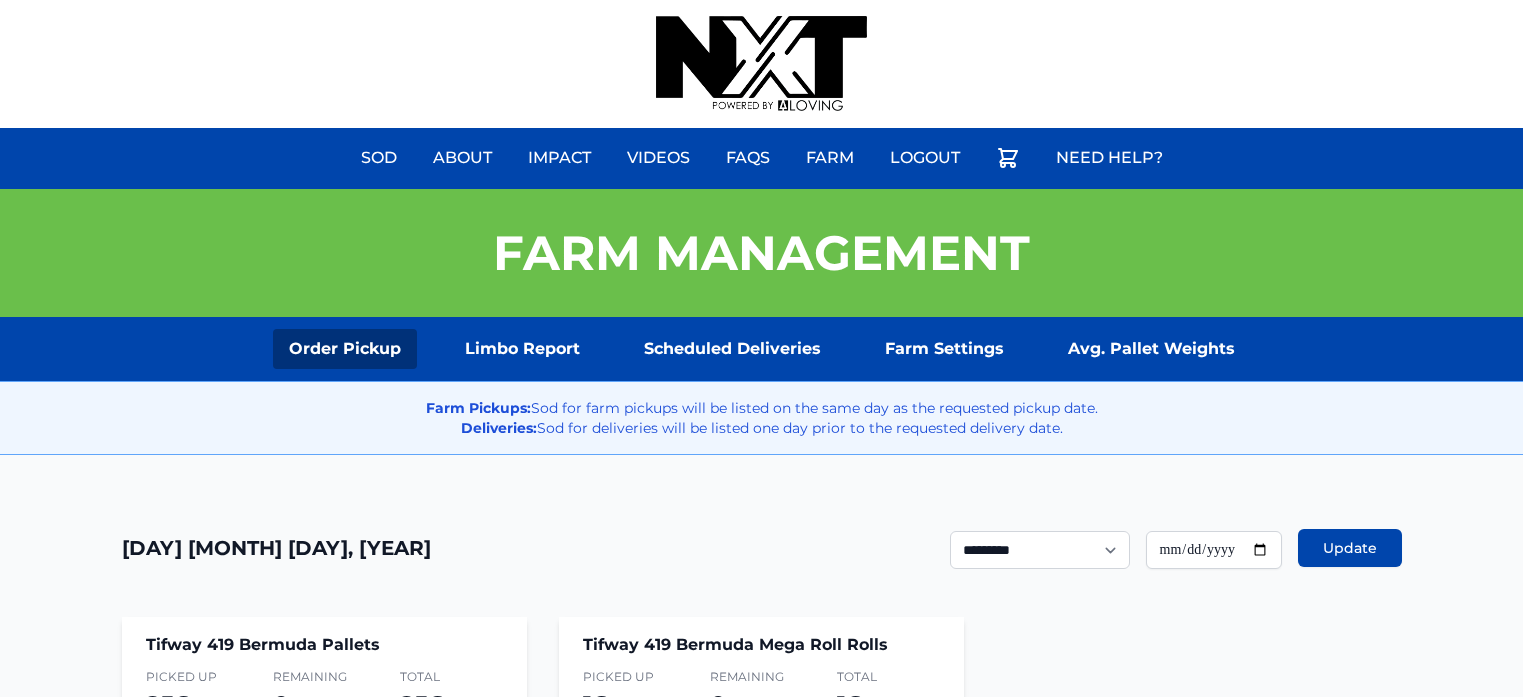 scroll, scrollTop: 0, scrollLeft: 0, axis: both 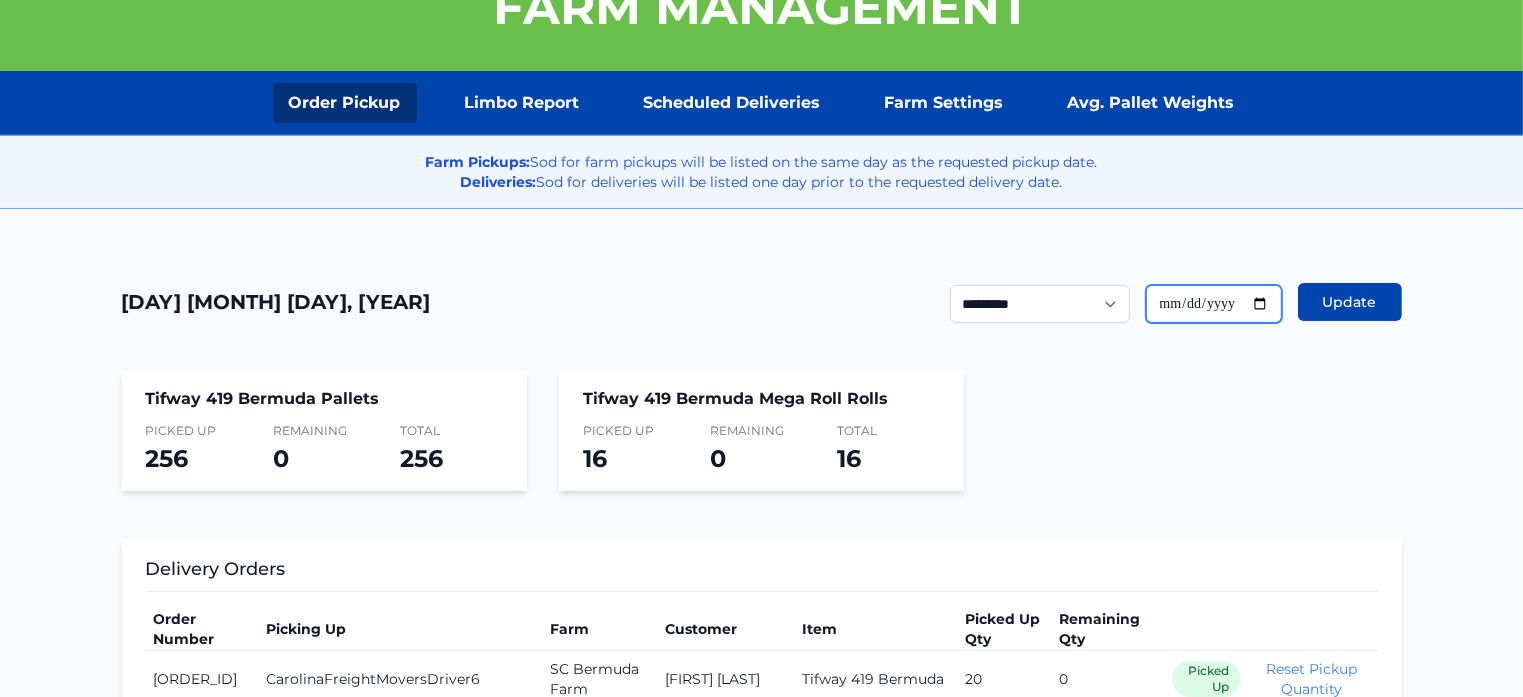 click on "**********" at bounding box center [1214, 304] 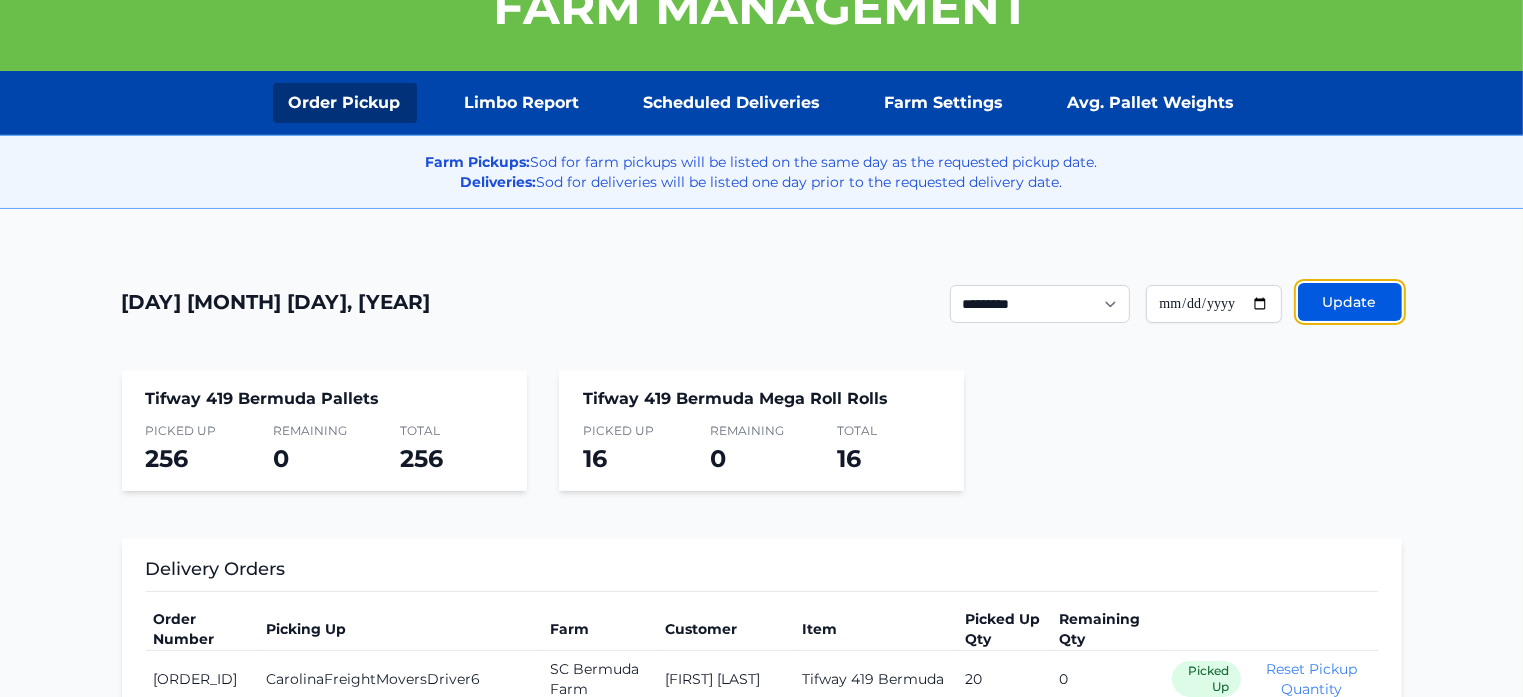 click on "Update" at bounding box center [1350, 302] 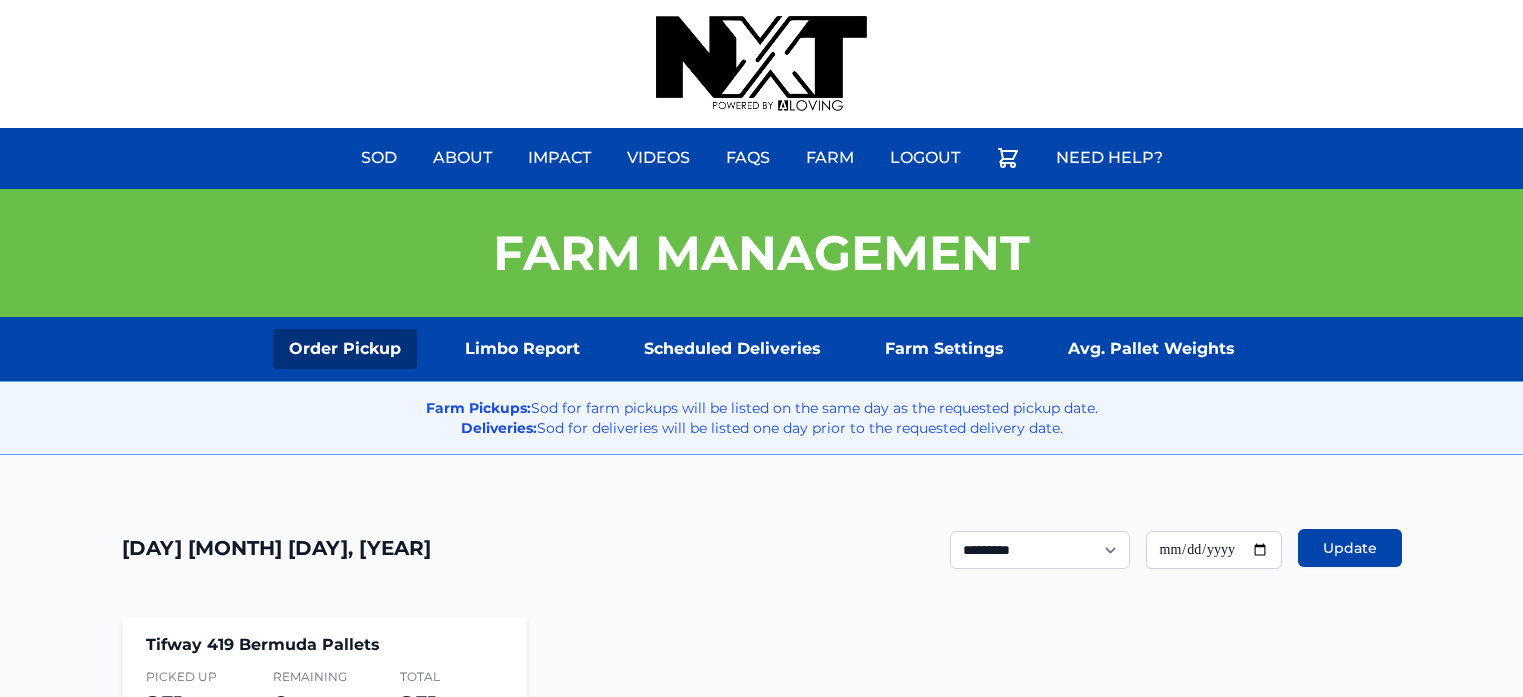 scroll, scrollTop: 0, scrollLeft: 0, axis: both 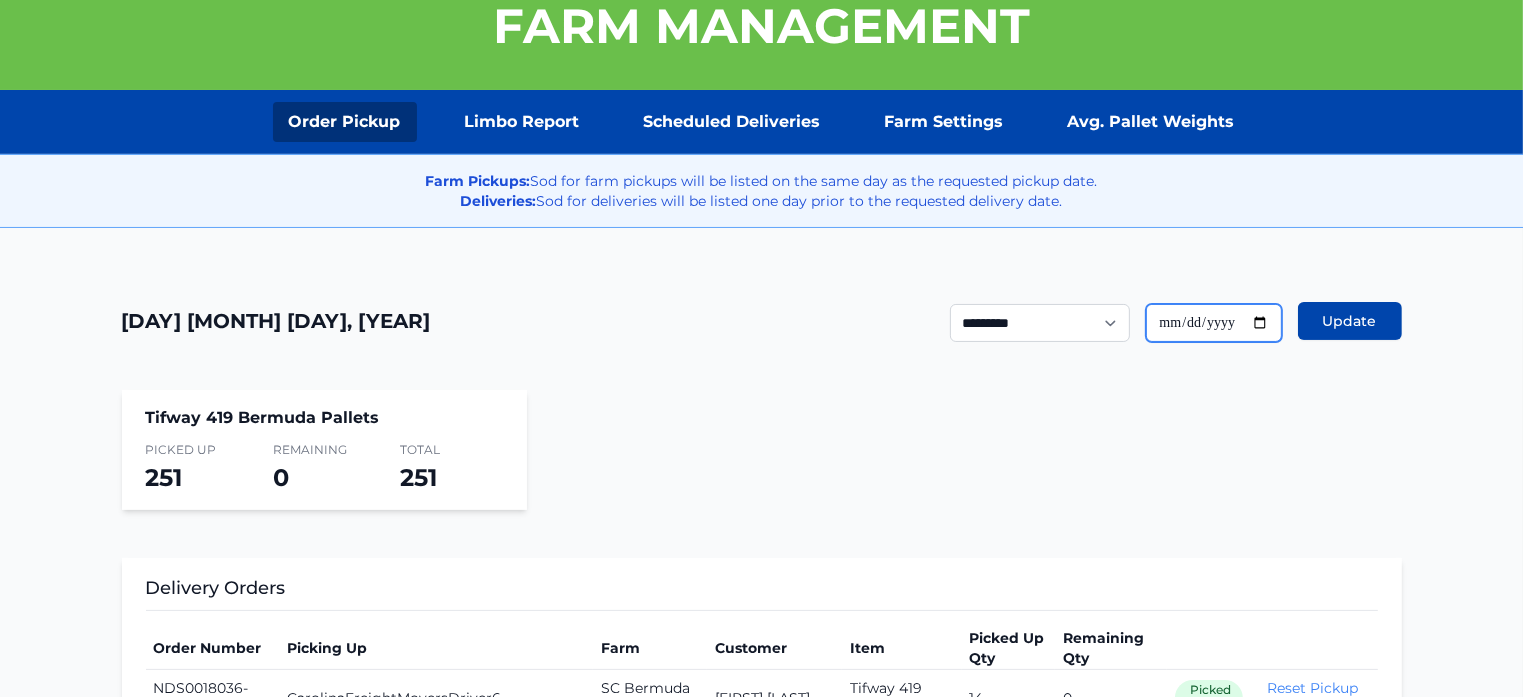 click on "**********" at bounding box center (1214, 323) 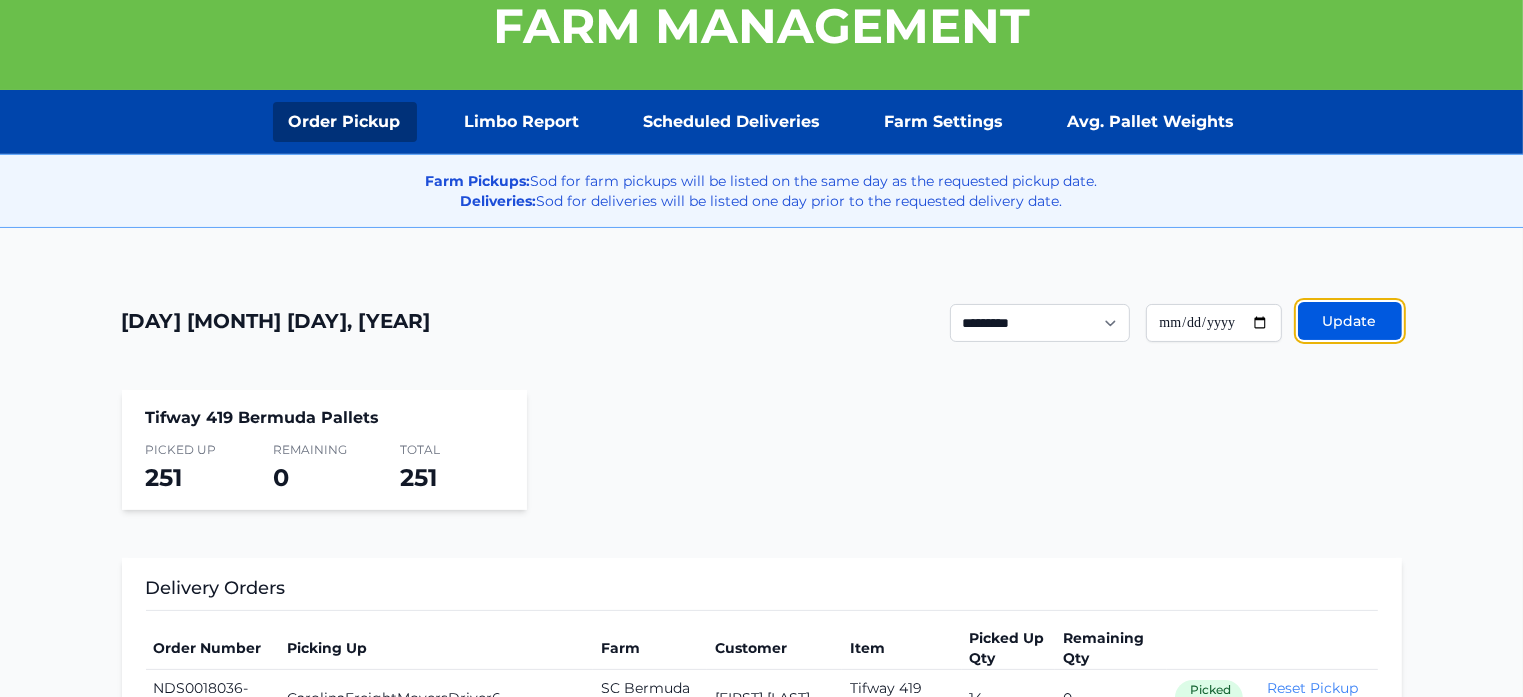 click on "Update" at bounding box center (1350, 321) 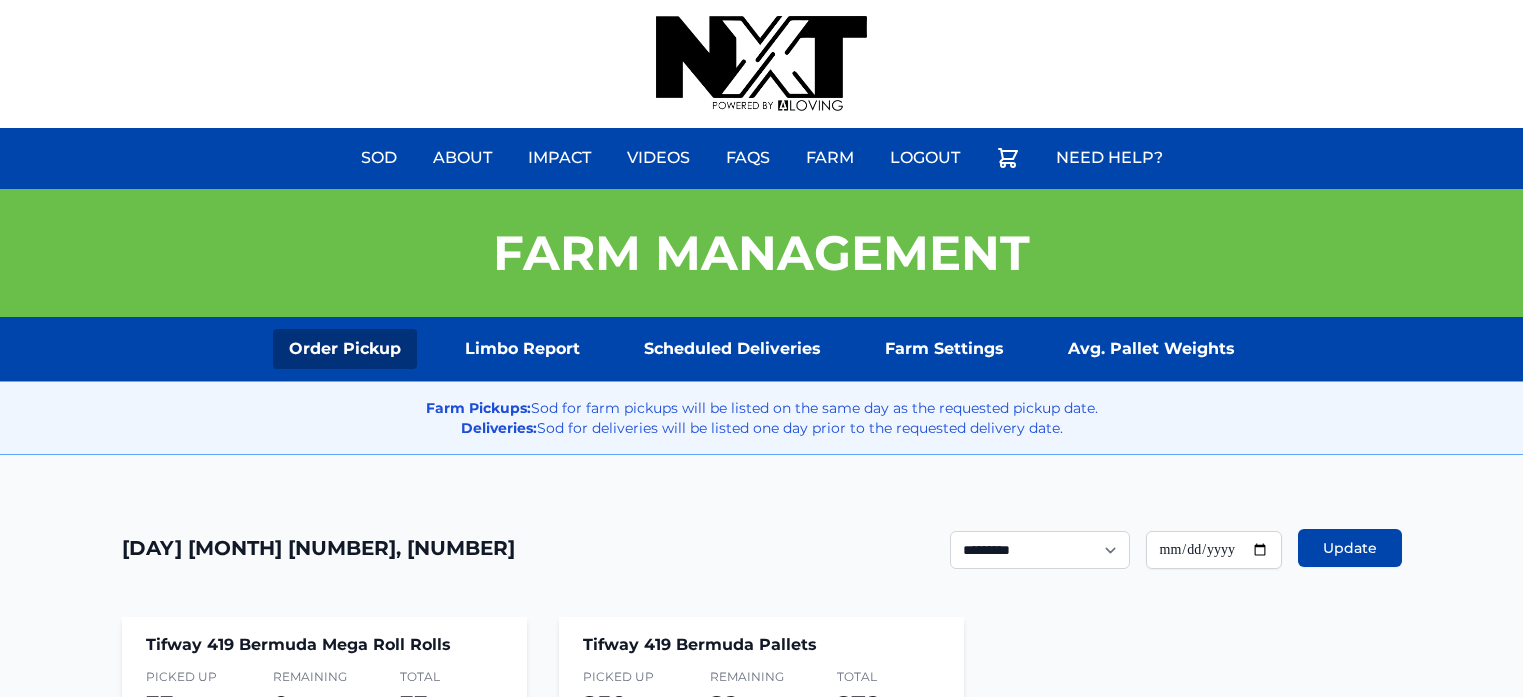 scroll, scrollTop: 0, scrollLeft: 0, axis: both 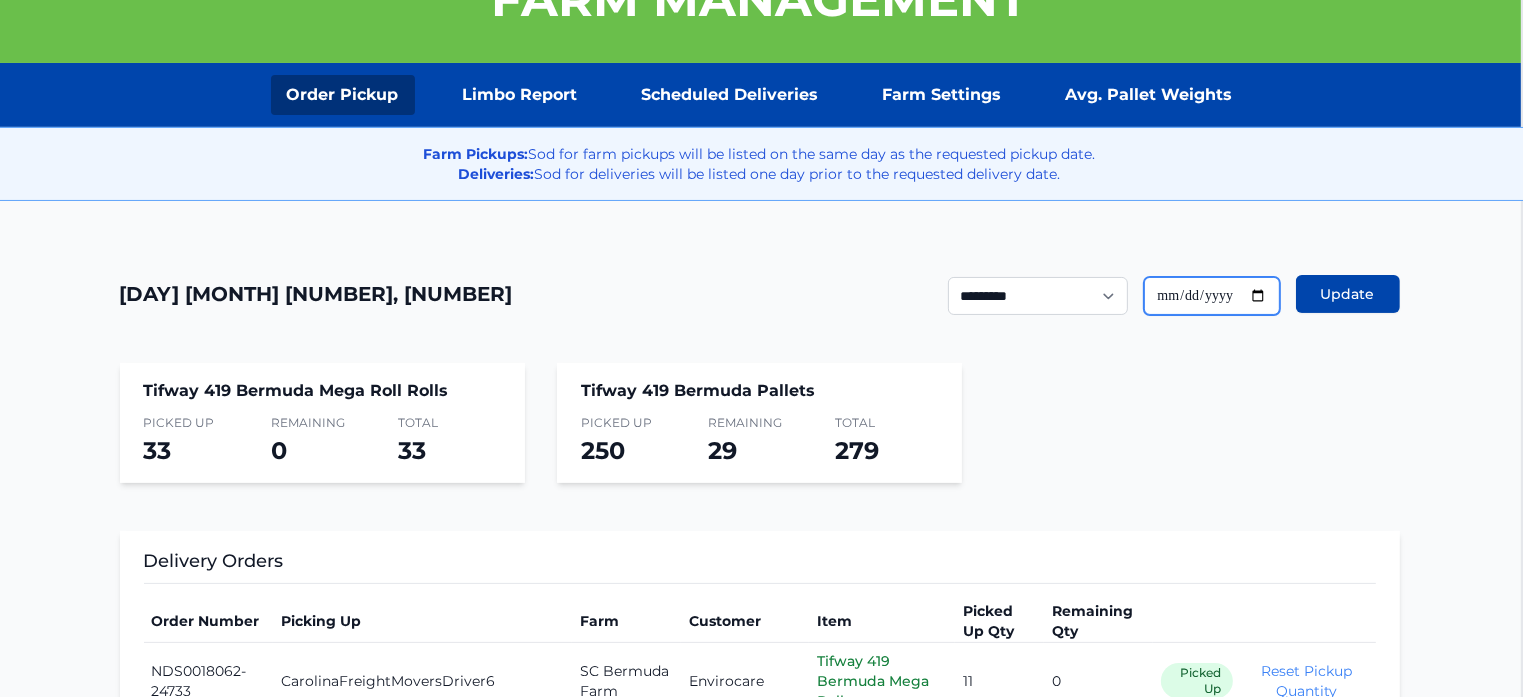 click on "**********" at bounding box center (1212, 296) 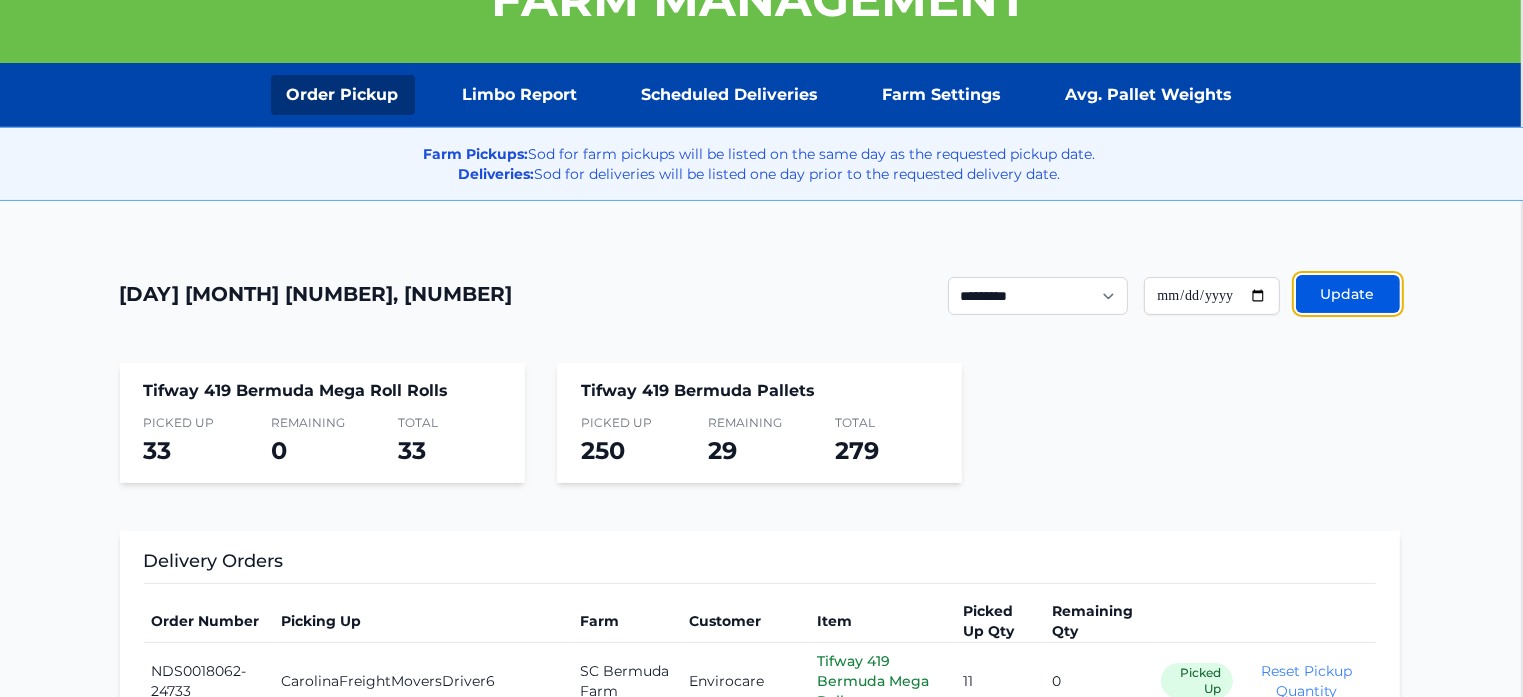 click on "Update" at bounding box center (1348, 294) 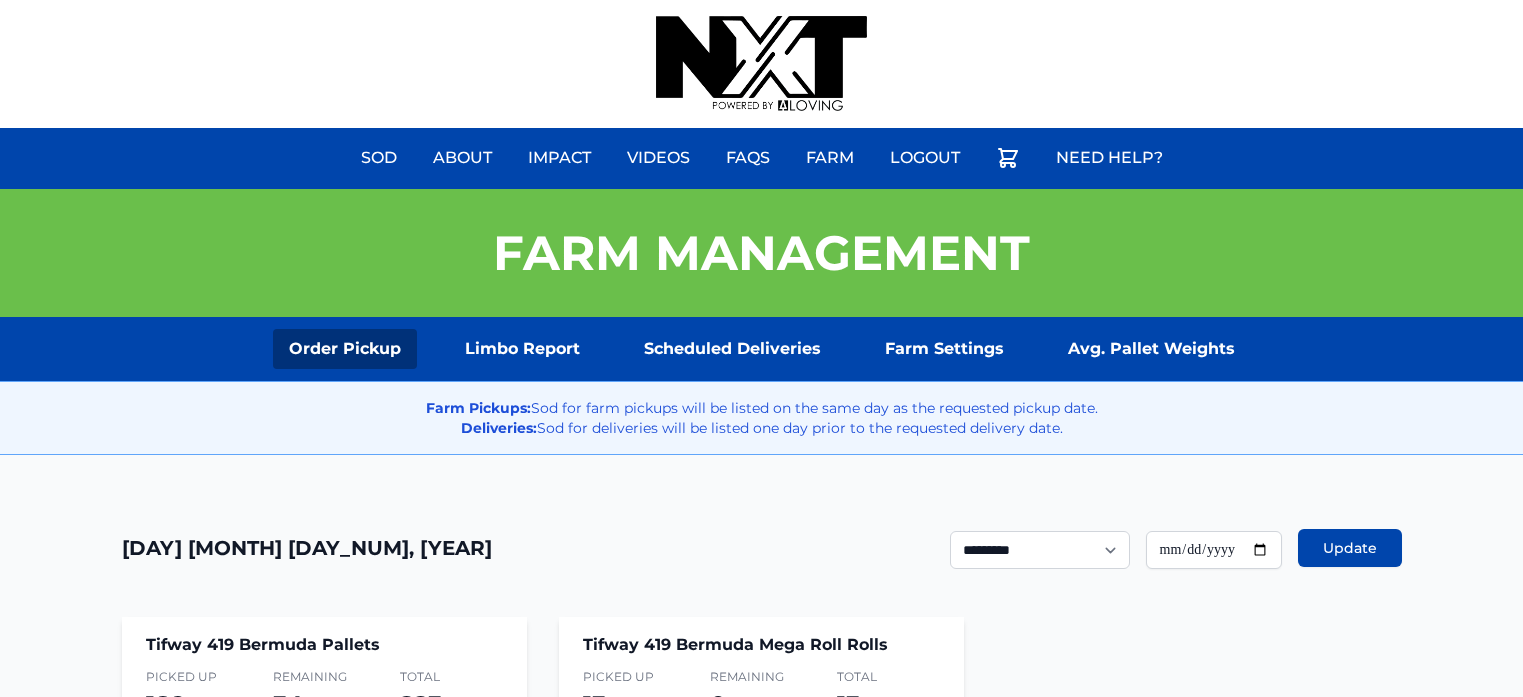 scroll, scrollTop: 0, scrollLeft: 0, axis: both 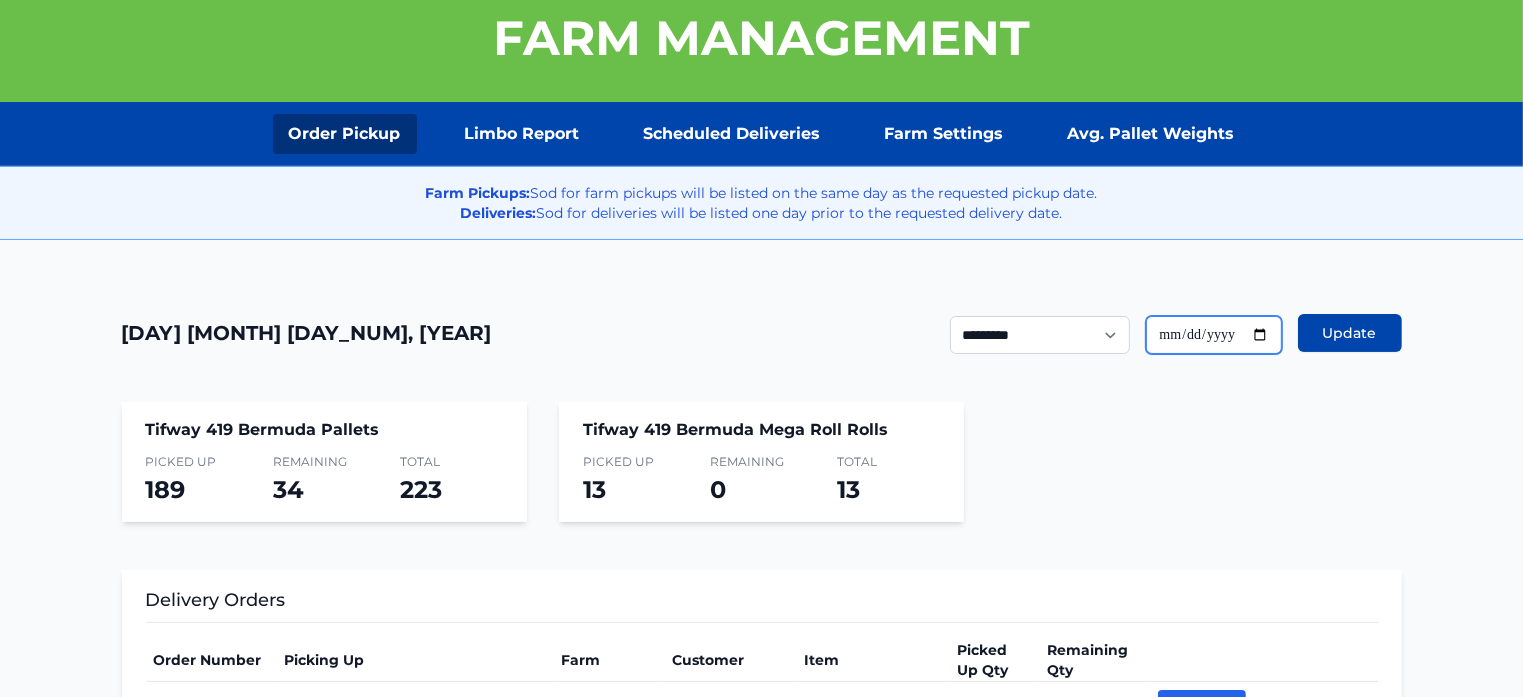 click on "**********" at bounding box center (1214, 335) 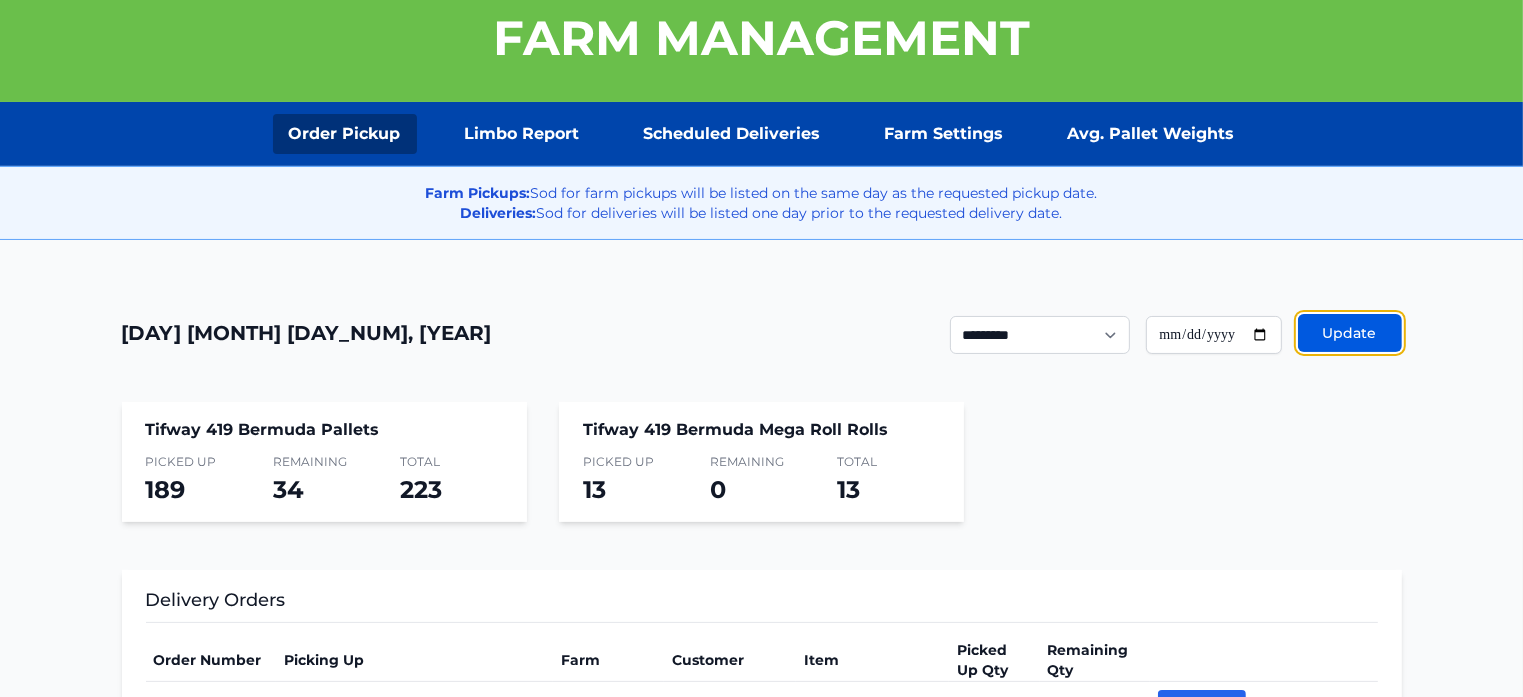 click on "Update" at bounding box center (1350, 333) 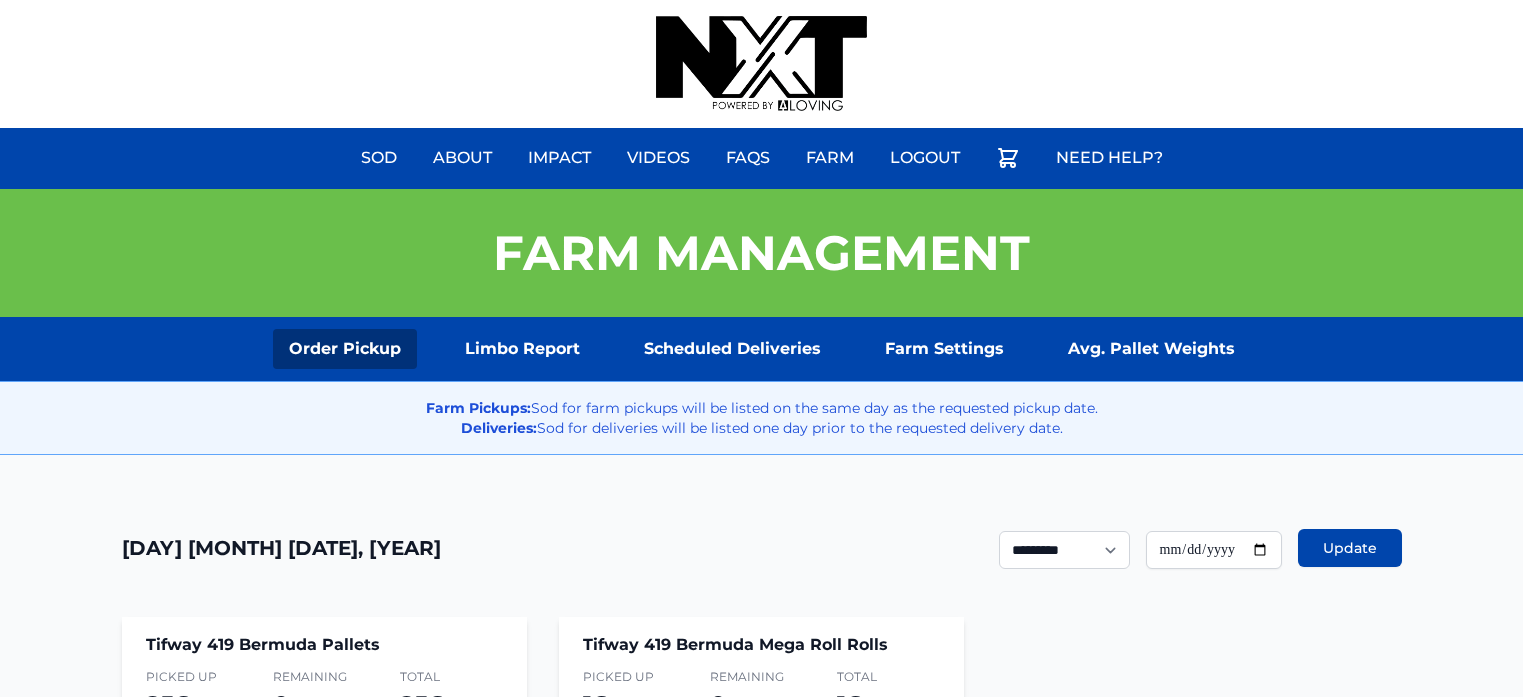 scroll, scrollTop: 0, scrollLeft: 0, axis: both 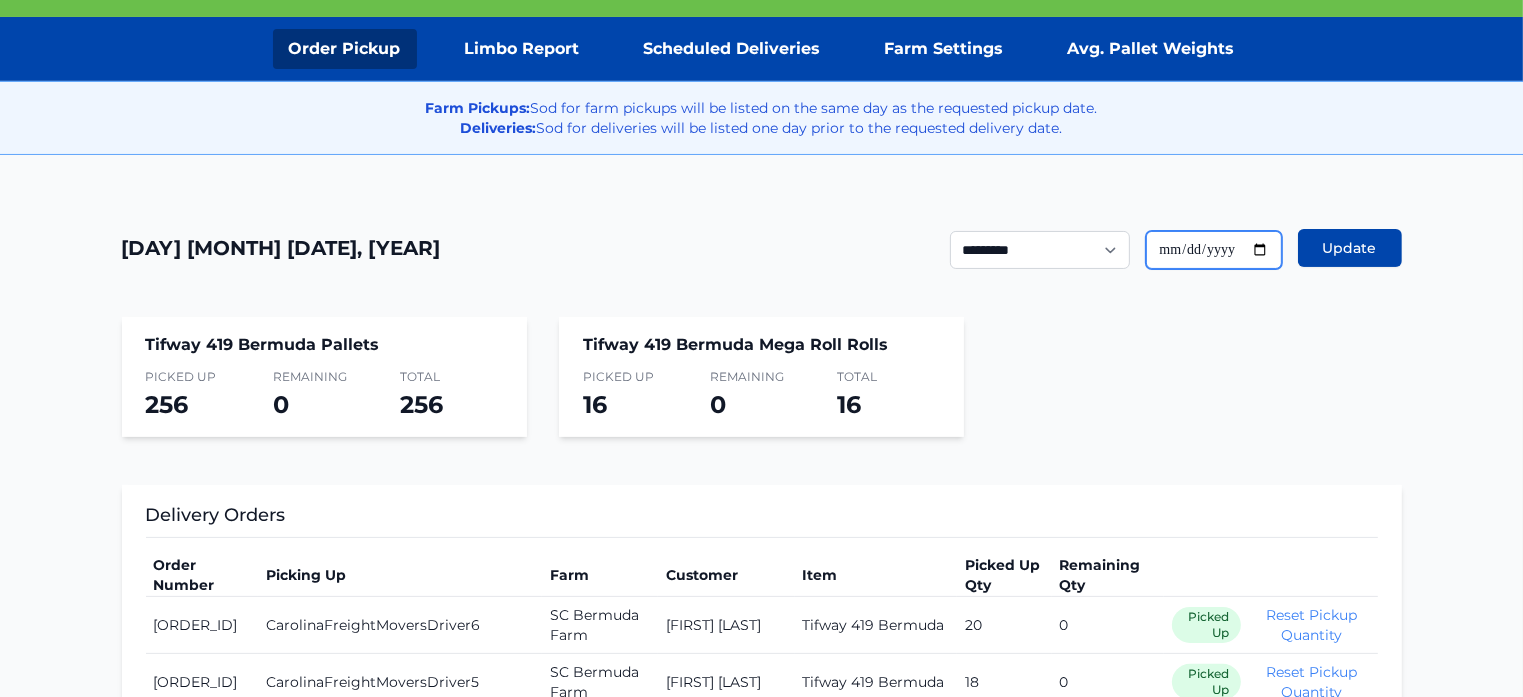 click on "**********" at bounding box center (1214, 250) 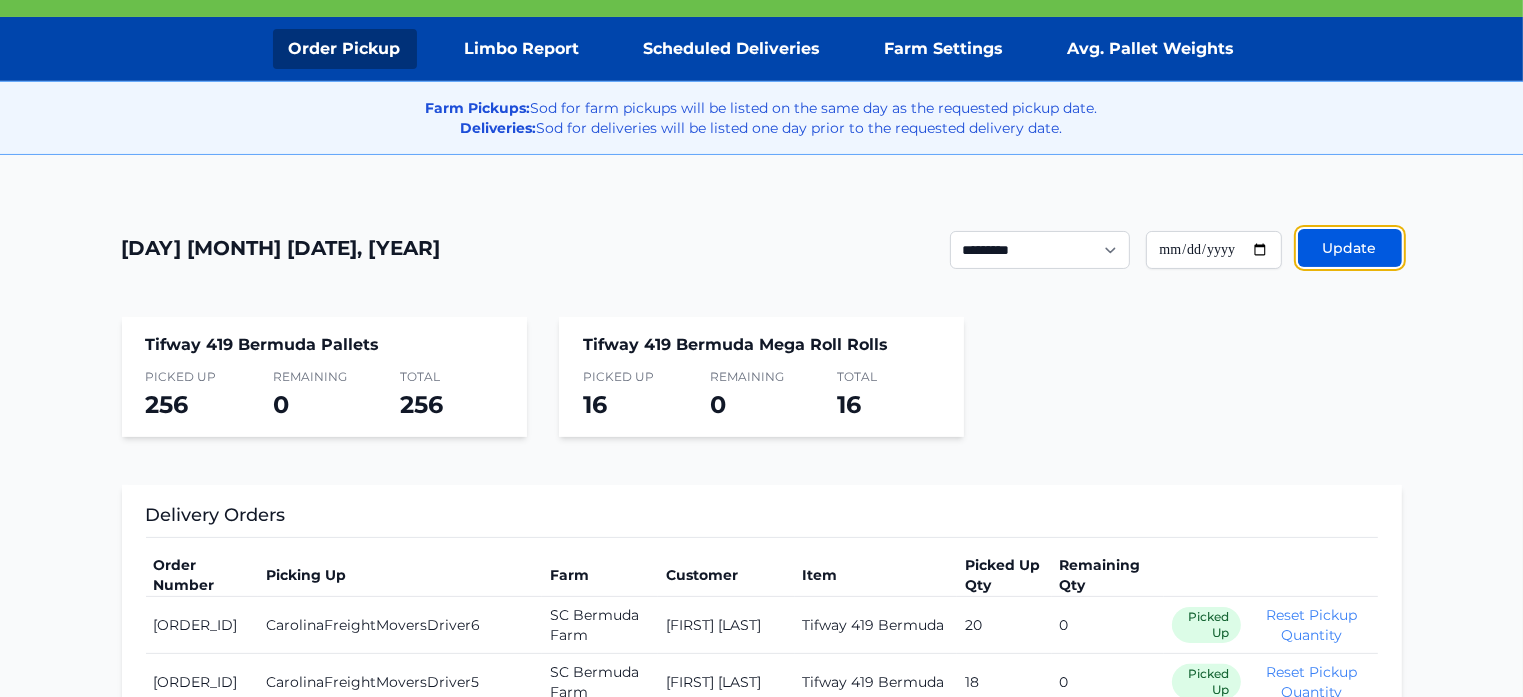 click on "Update" at bounding box center (1350, 248) 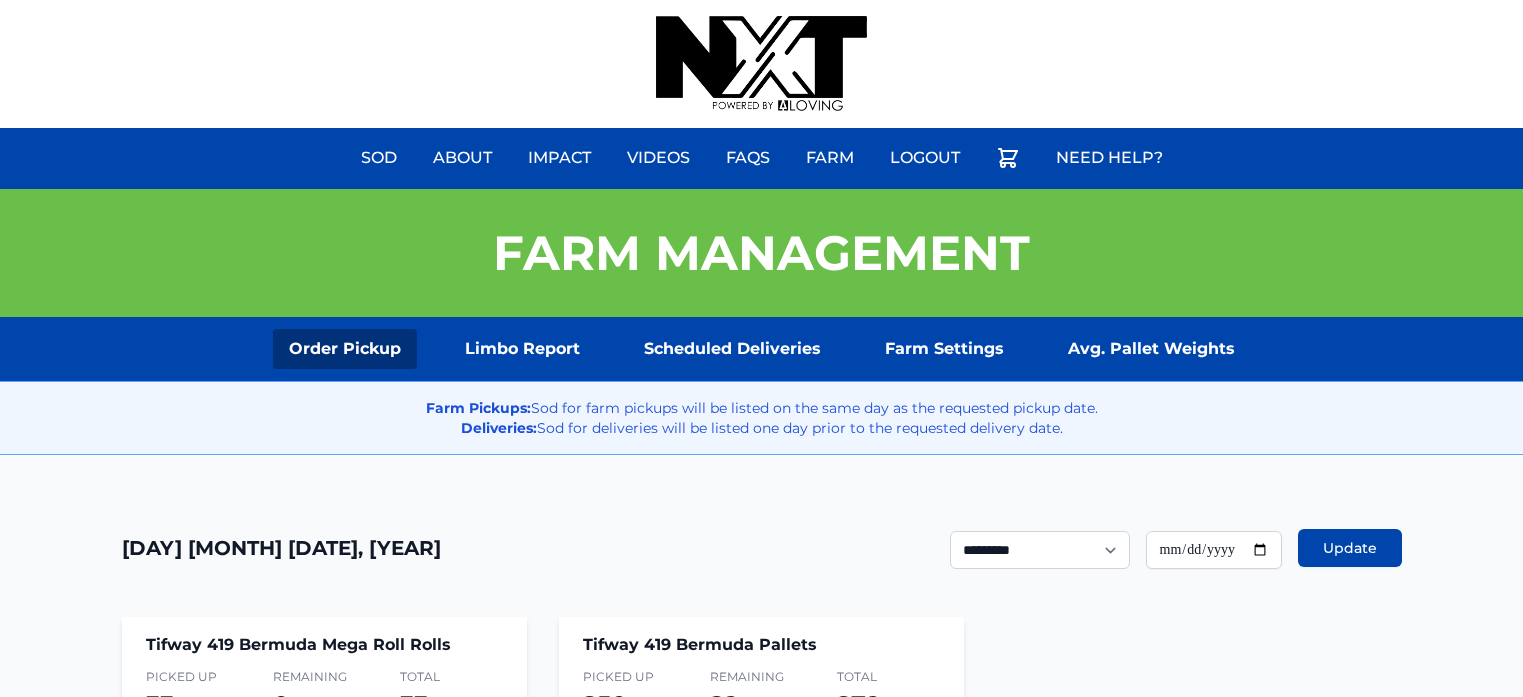 scroll, scrollTop: 0, scrollLeft: 0, axis: both 